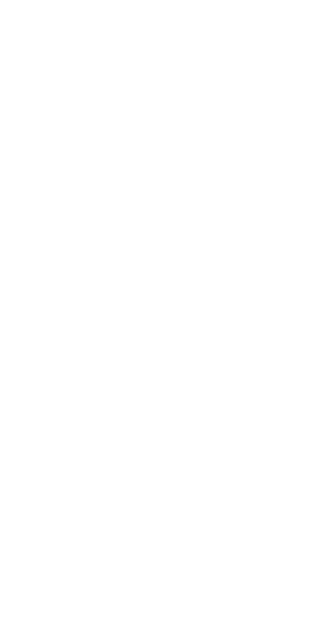 scroll, scrollTop: 0, scrollLeft: 0, axis: both 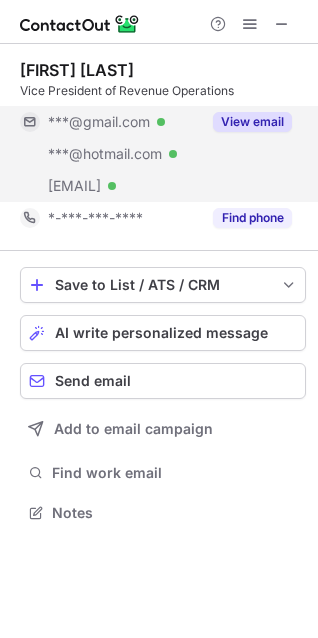 click on "View email" at bounding box center (252, 122) 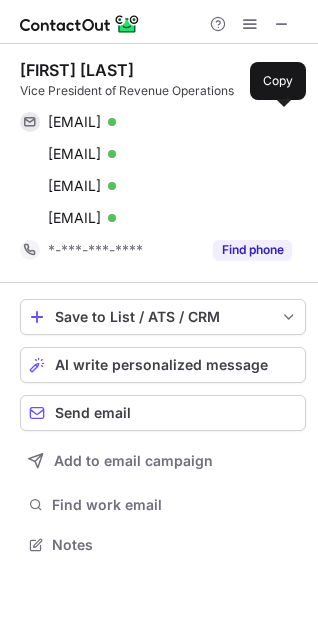 scroll, scrollTop: 9, scrollLeft: 9, axis: both 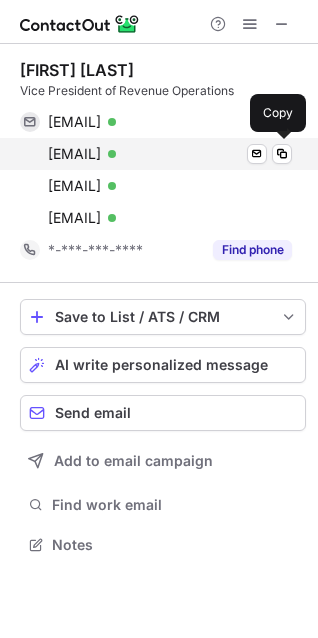drag, startPoint x: 45, startPoint y: 133, endPoint x: 208, endPoint y: 152, distance: 164.10362 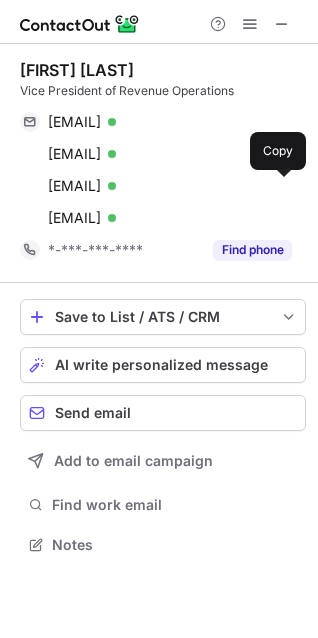 click at bounding box center [282, 24] 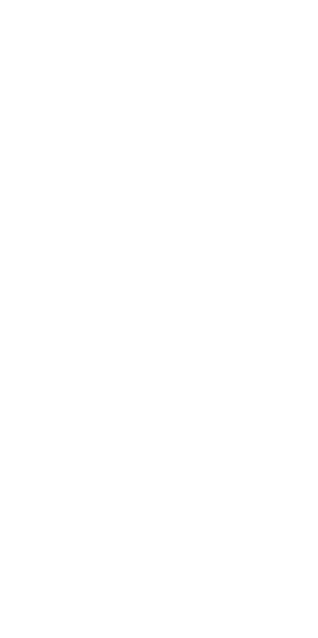 scroll, scrollTop: 0, scrollLeft: 0, axis: both 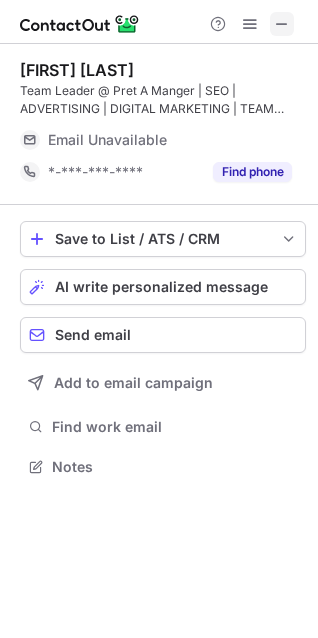 click at bounding box center [282, 24] 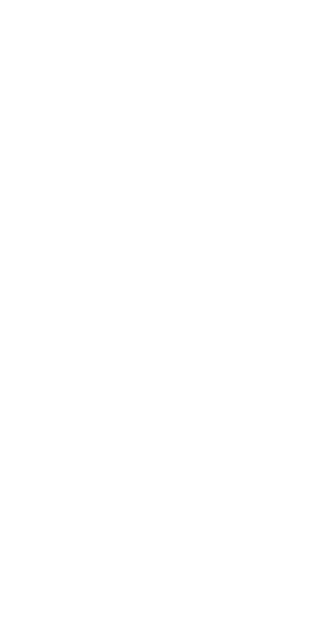 scroll, scrollTop: 0, scrollLeft: 0, axis: both 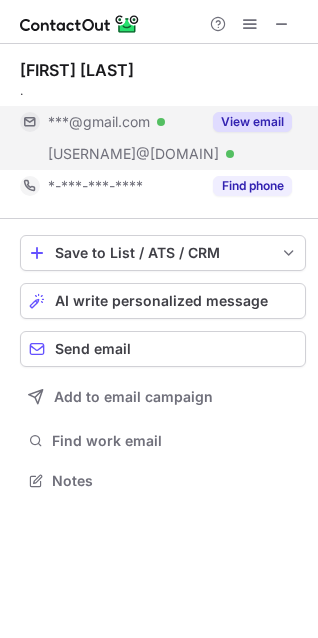 click on "View email" at bounding box center [252, 122] 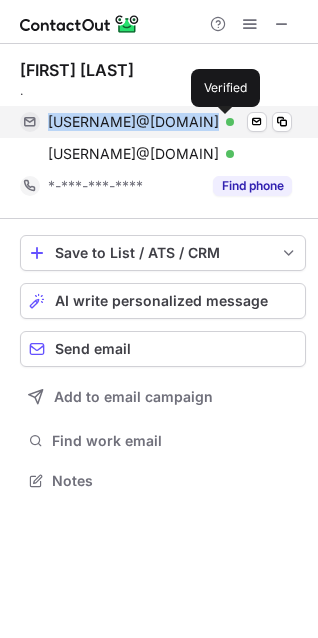 drag, startPoint x: 48, startPoint y: 126, endPoint x: 226, endPoint y: 121, distance: 178.0702 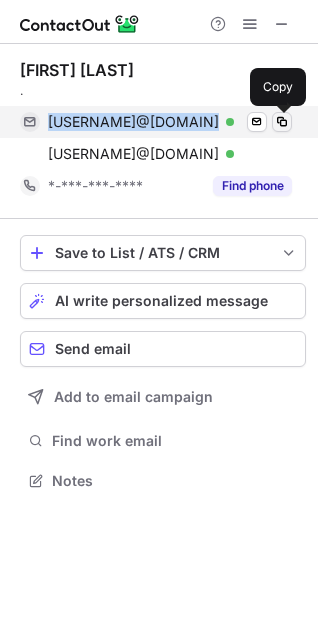 click at bounding box center [282, 122] 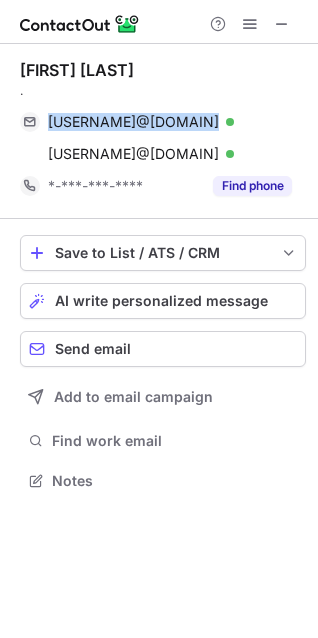 type 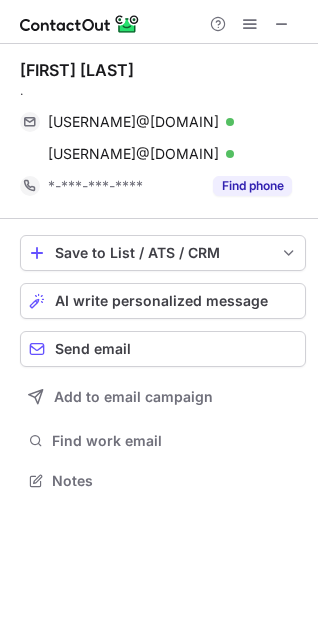 scroll, scrollTop: 9, scrollLeft: 9, axis: both 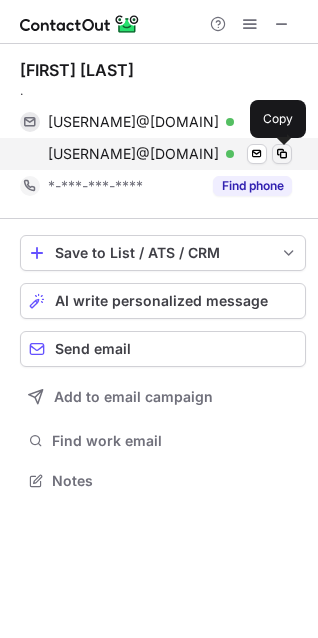click at bounding box center (282, 154) 